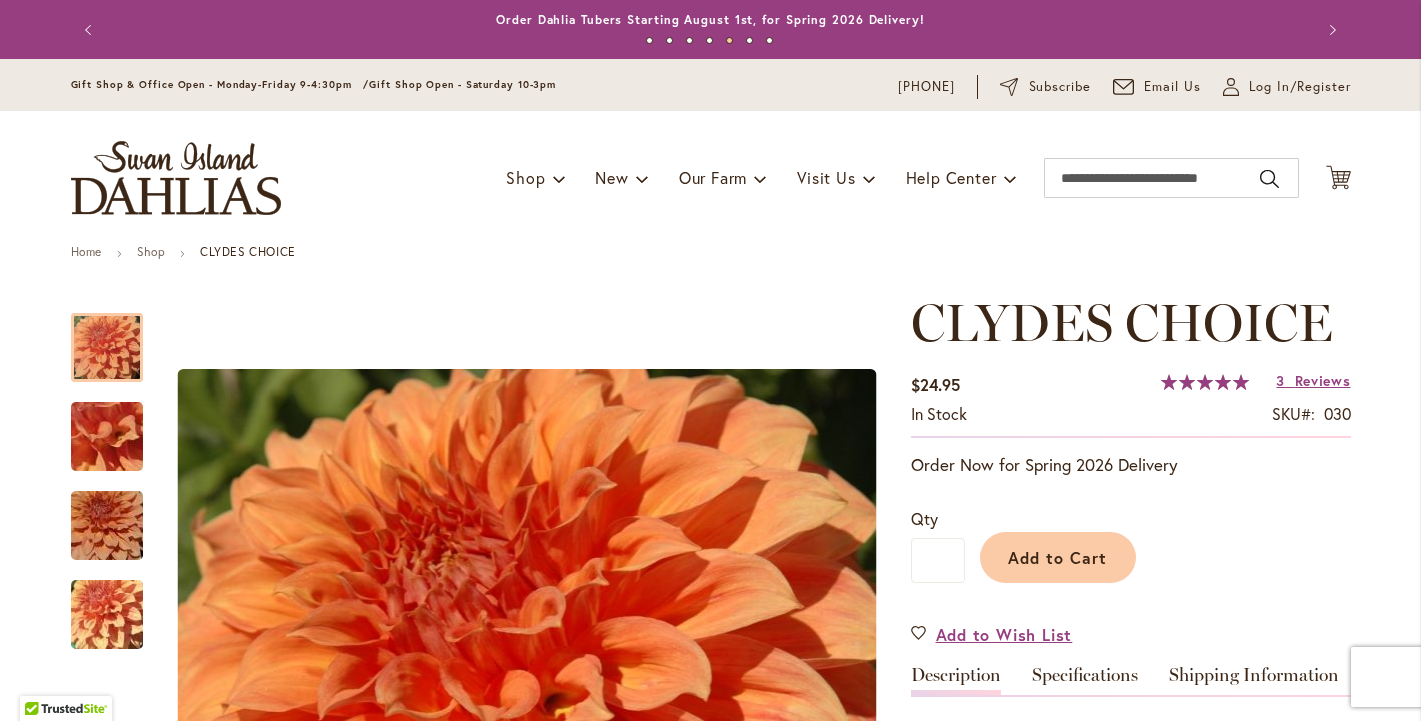 scroll, scrollTop: 0, scrollLeft: 0, axis: both 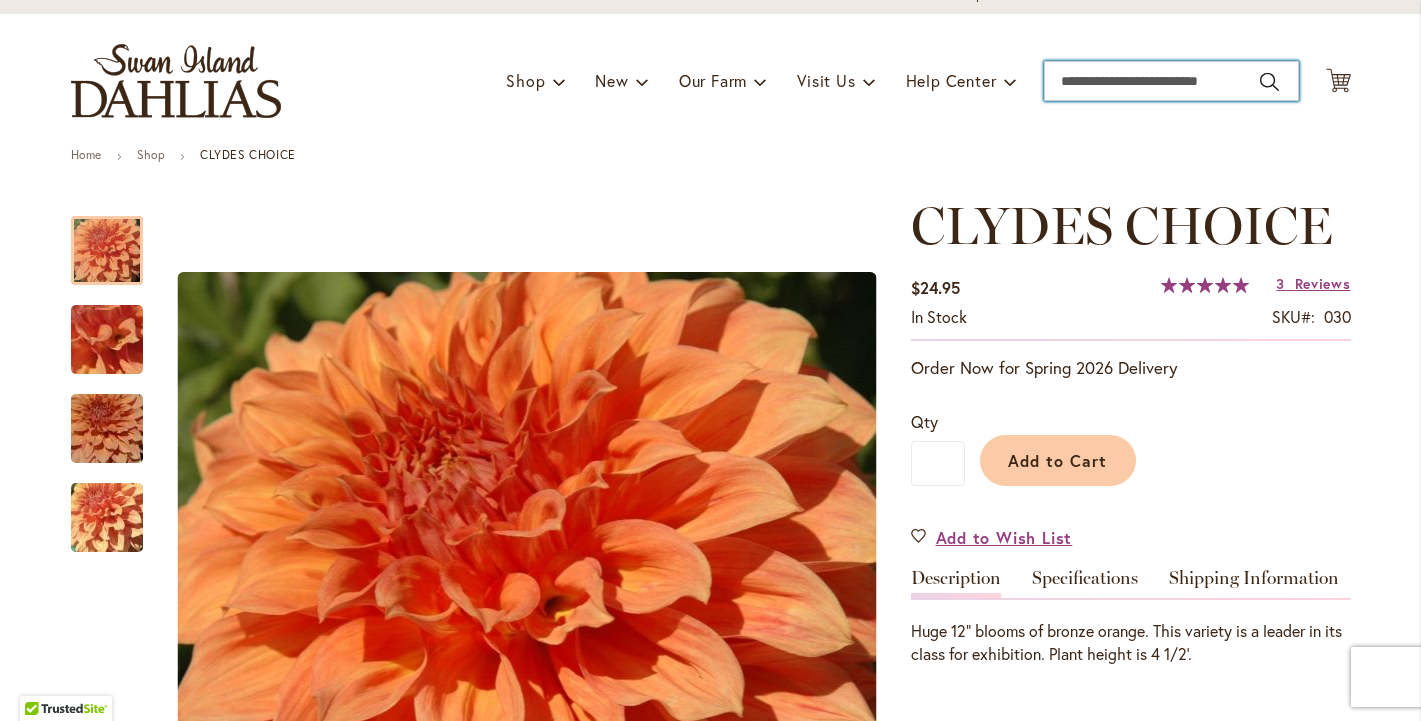 click on "Search" at bounding box center [1171, 81] 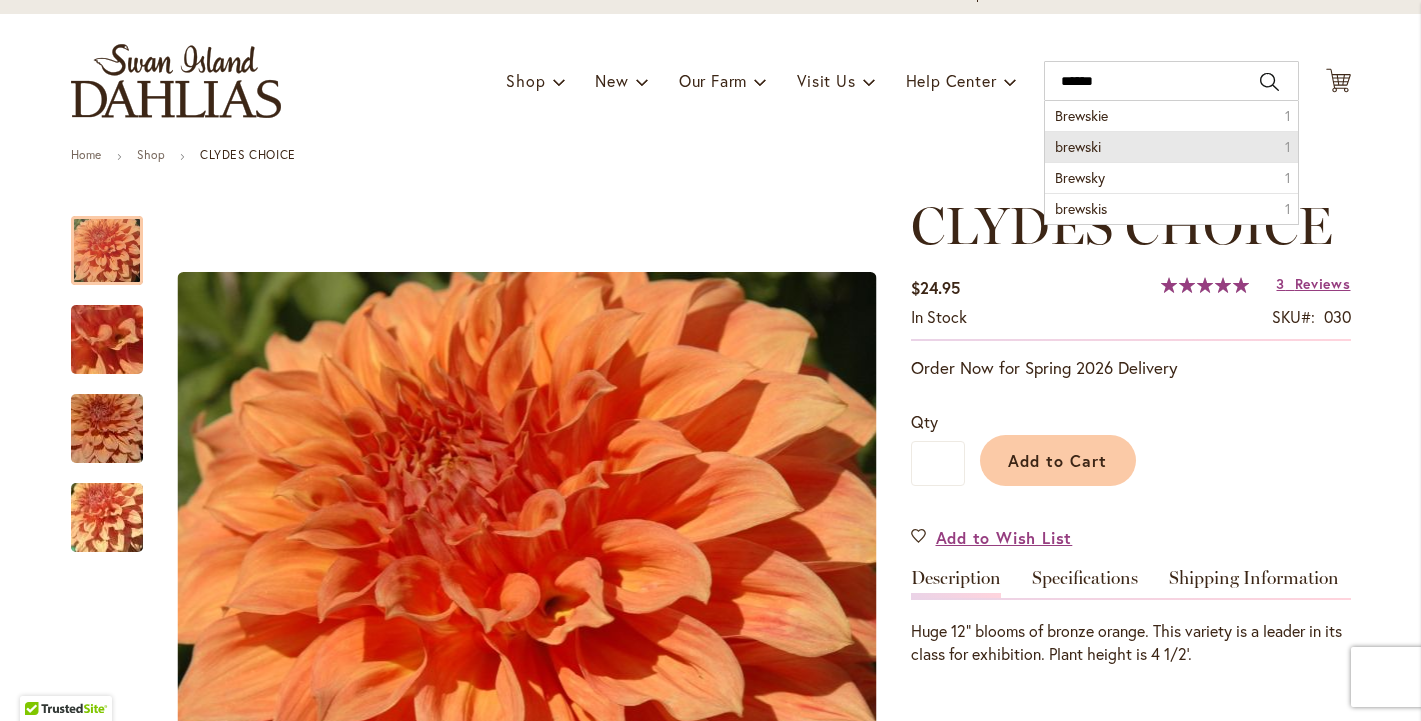 click on "brewski 1" at bounding box center [1171, 146] 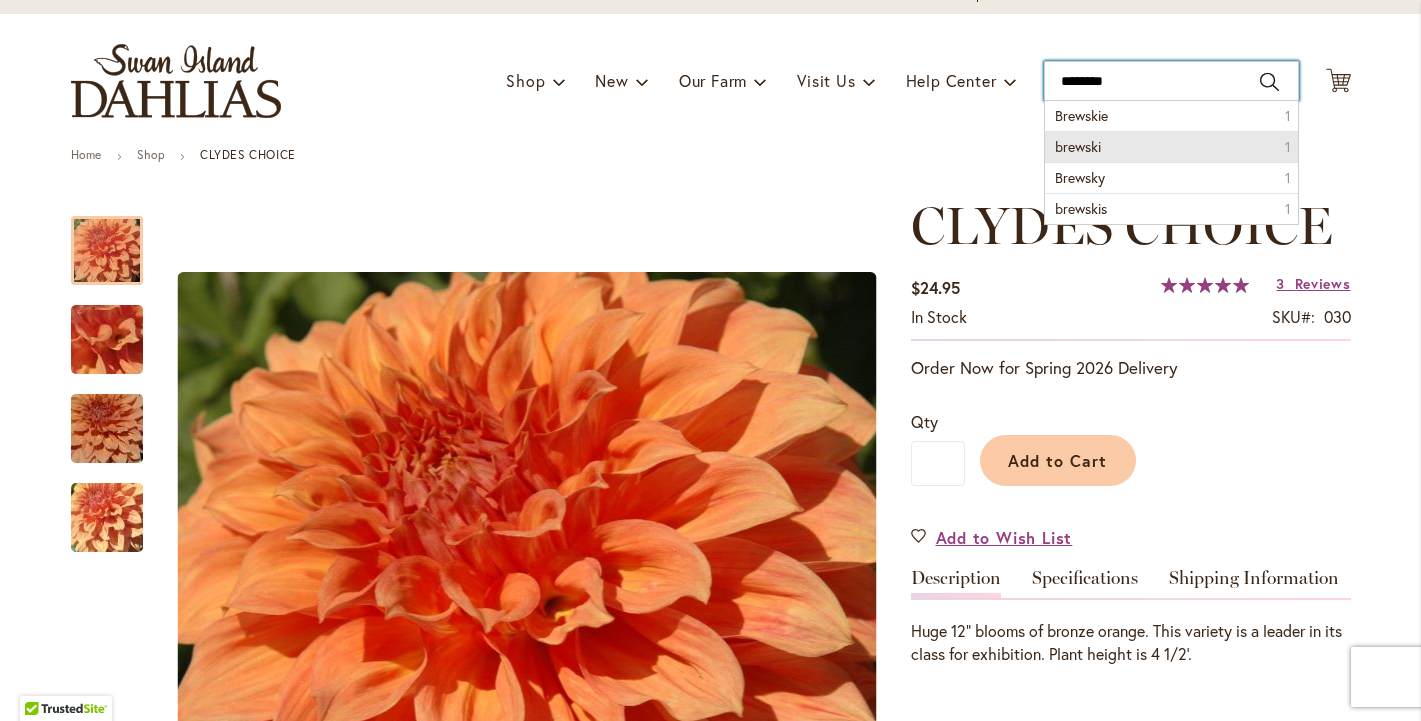 type on "*******" 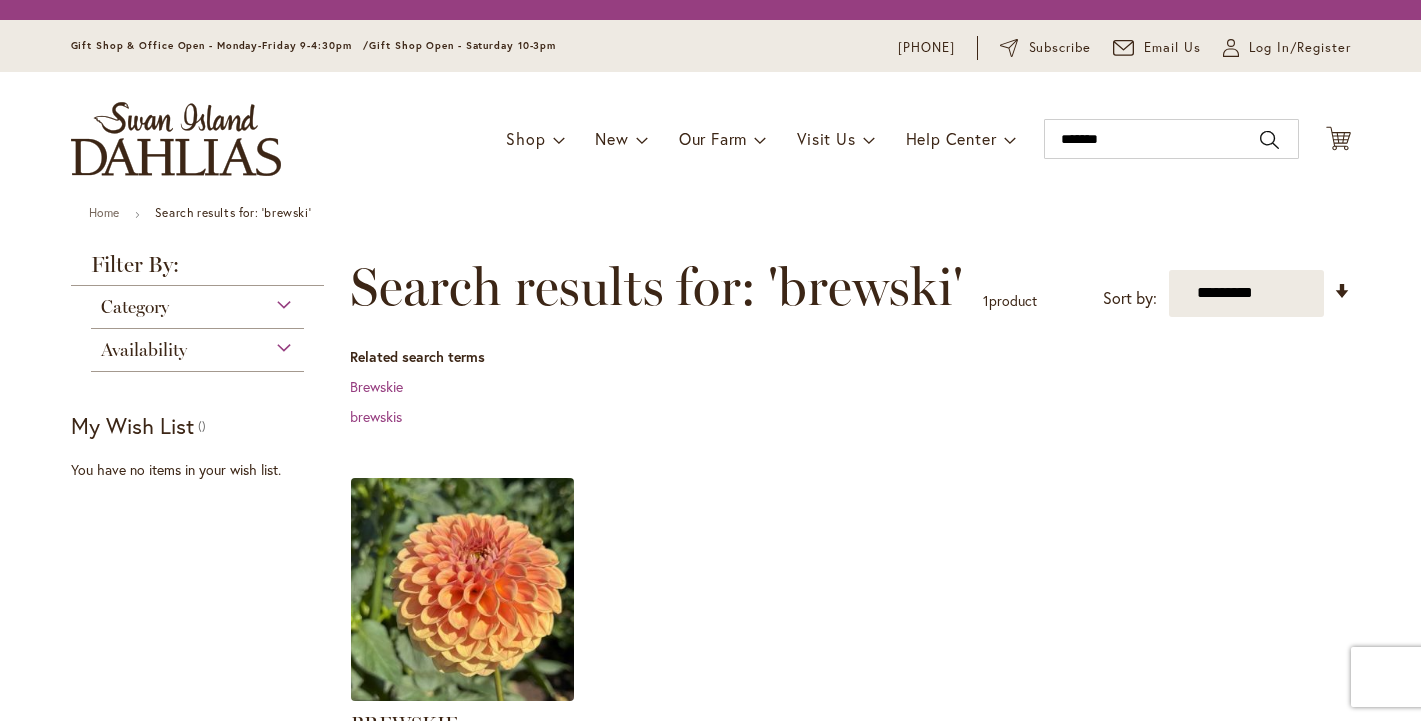 click at bounding box center [462, 589] 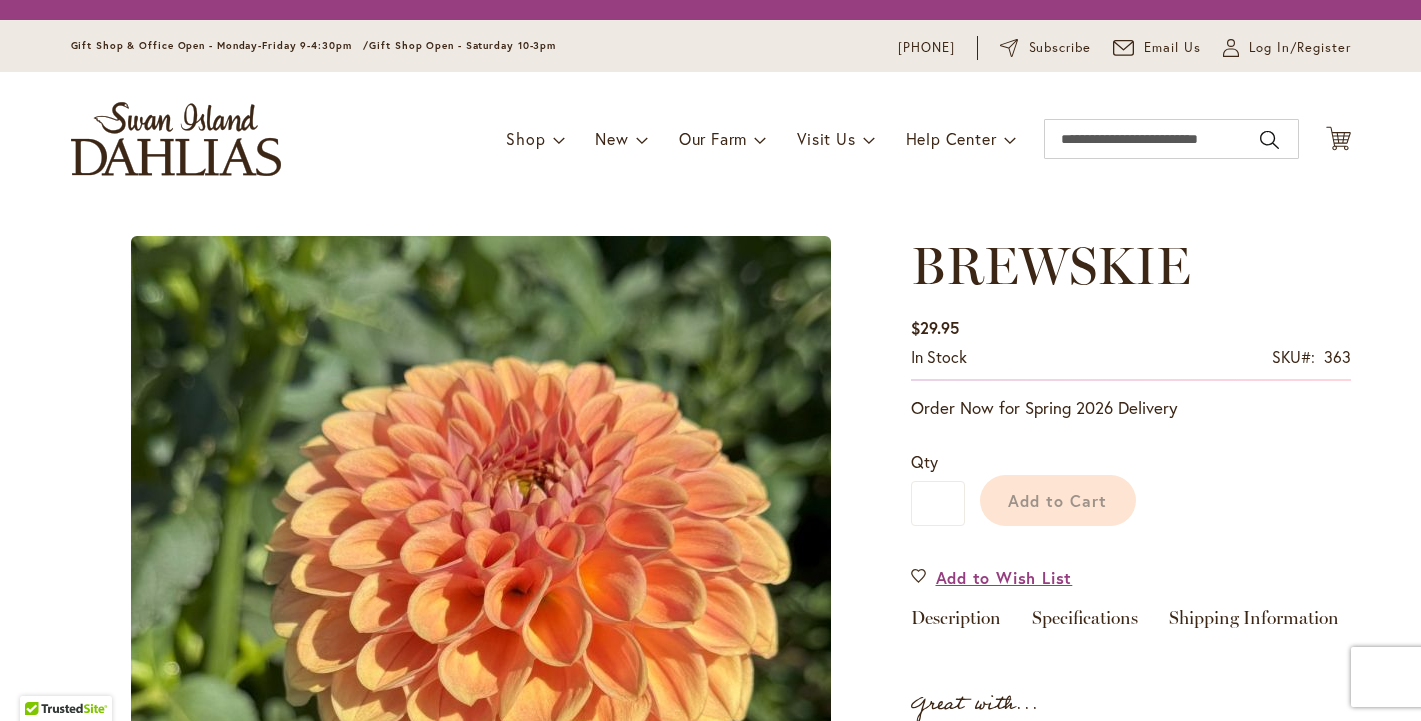 scroll, scrollTop: 0, scrollLeft: 0, axis: both 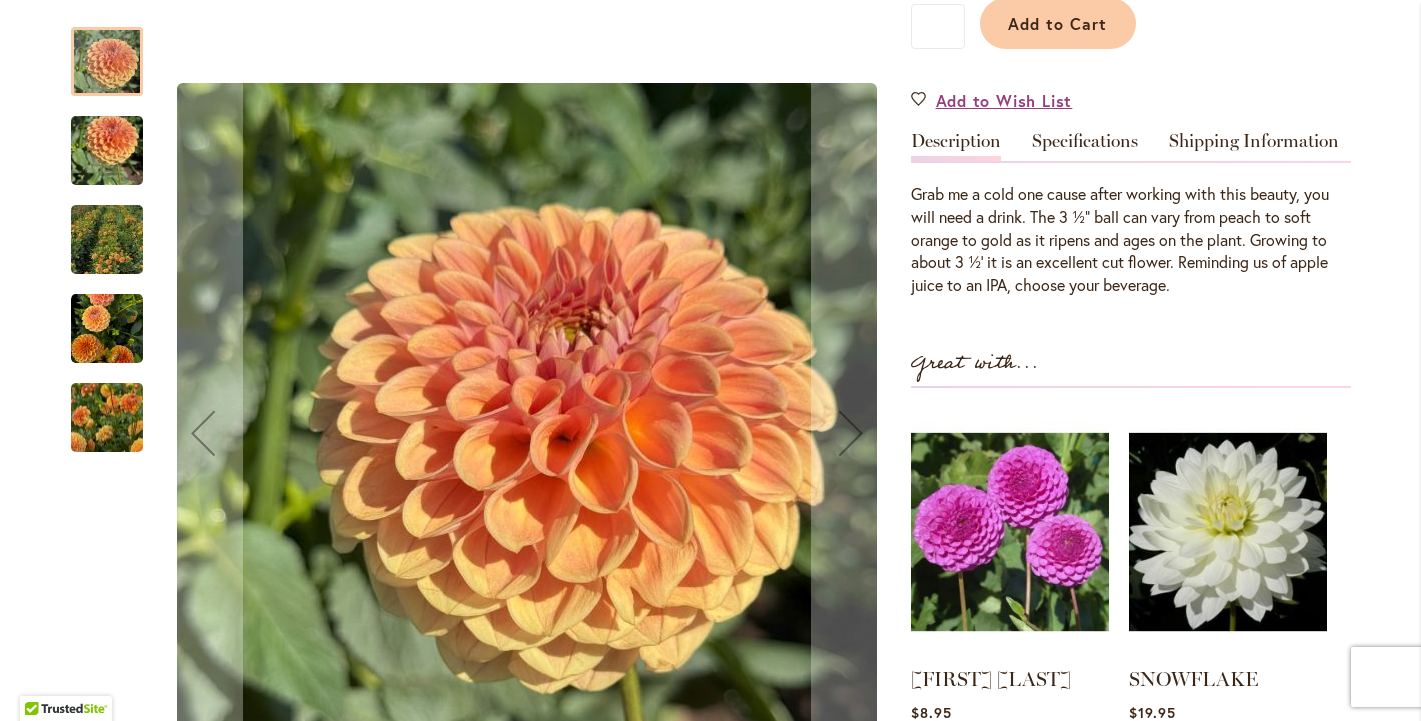 click at bounding box center (107, 151) 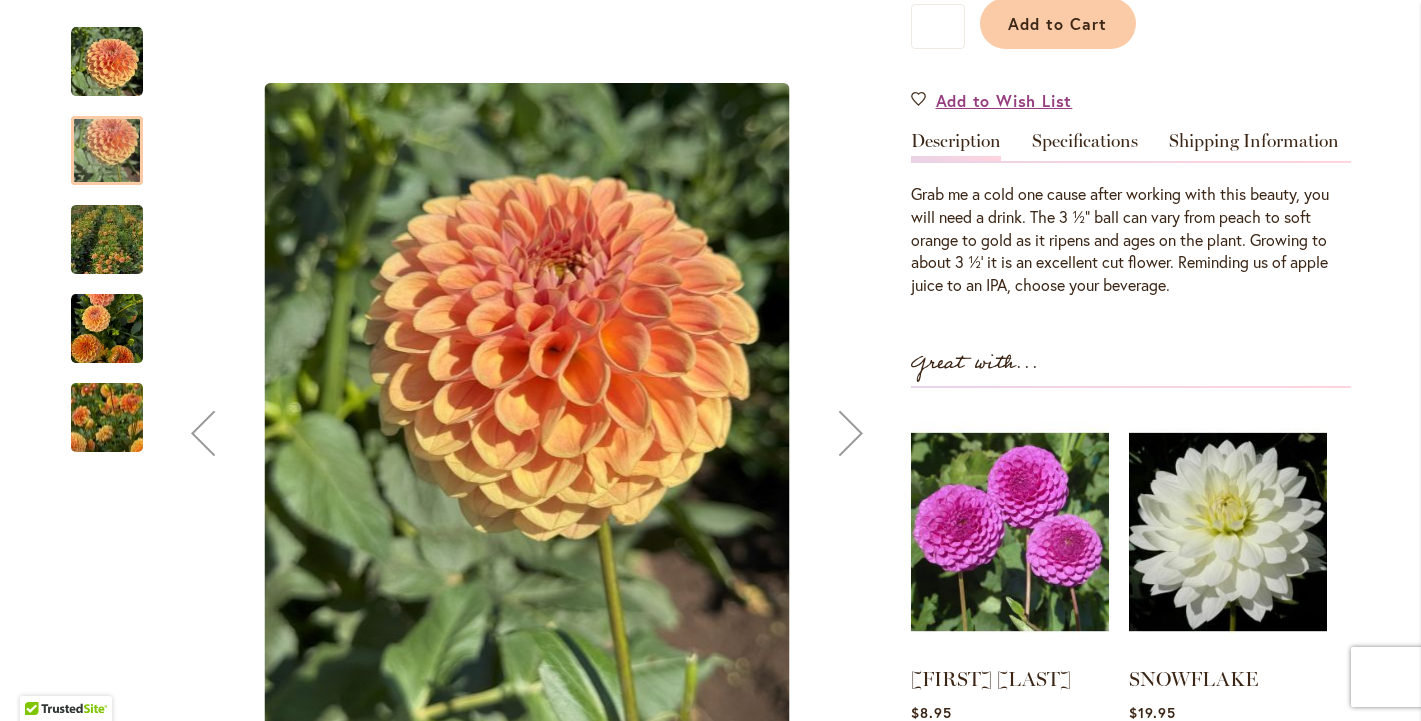 click at bounding box center (107, 239) 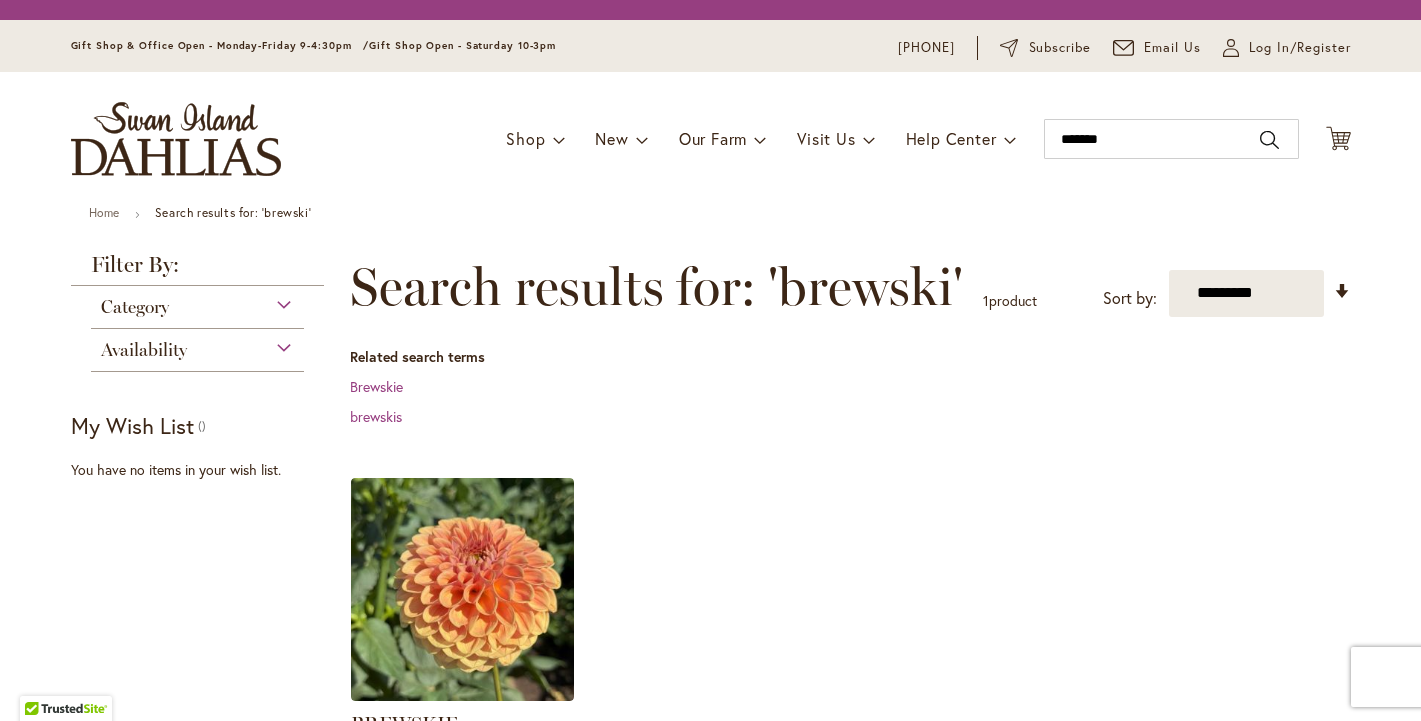 scroll, scrollTop: 0, scrollLeft: 0, axis: both 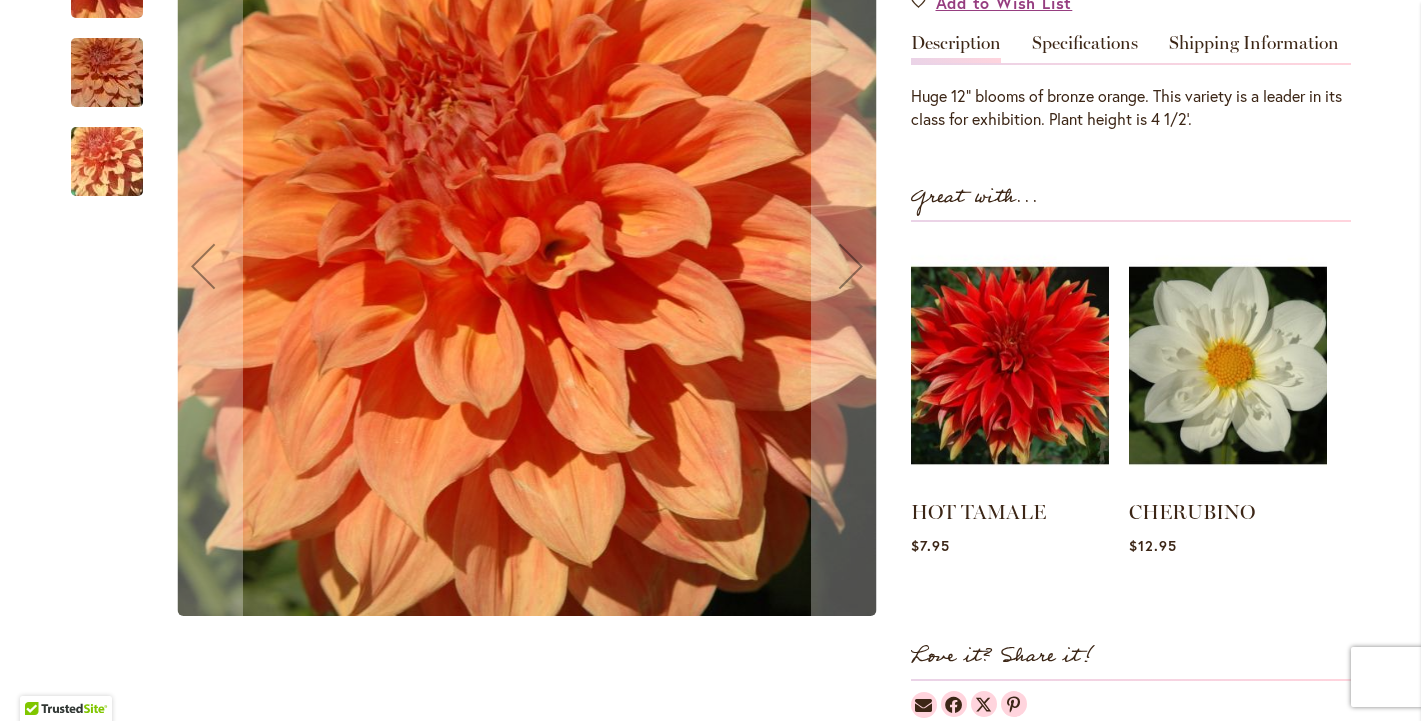 click at bounding box center (107, 73) 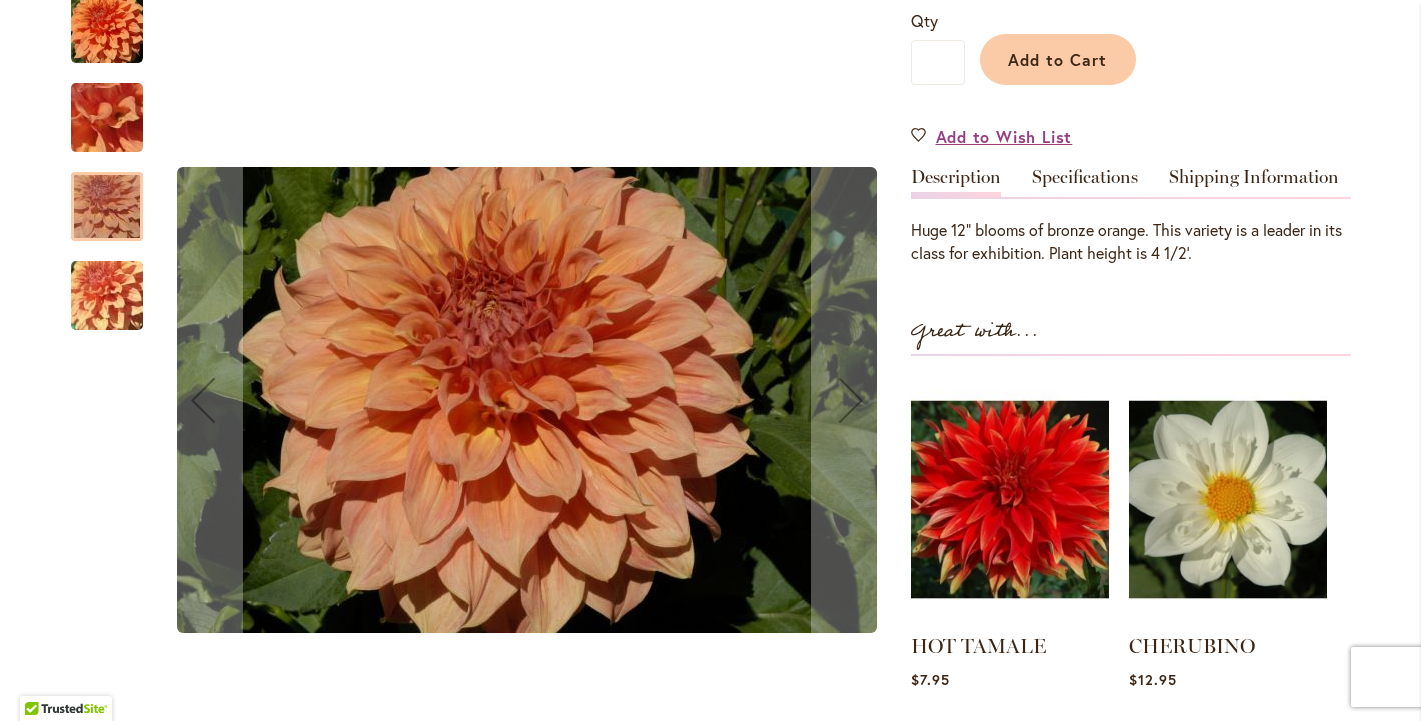 scroll, scrollTop: 493, scrollLeft: 0, axis: vertical 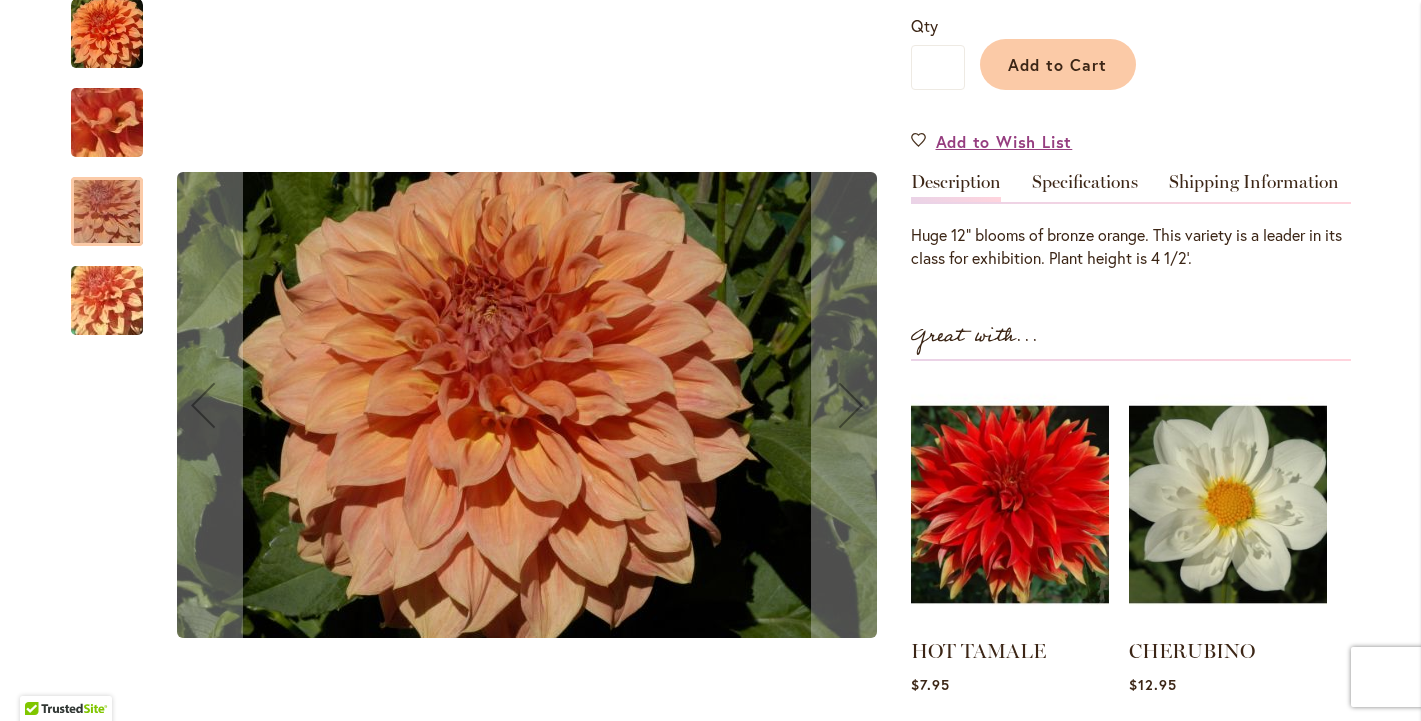 click at bounding box center (107, 123) 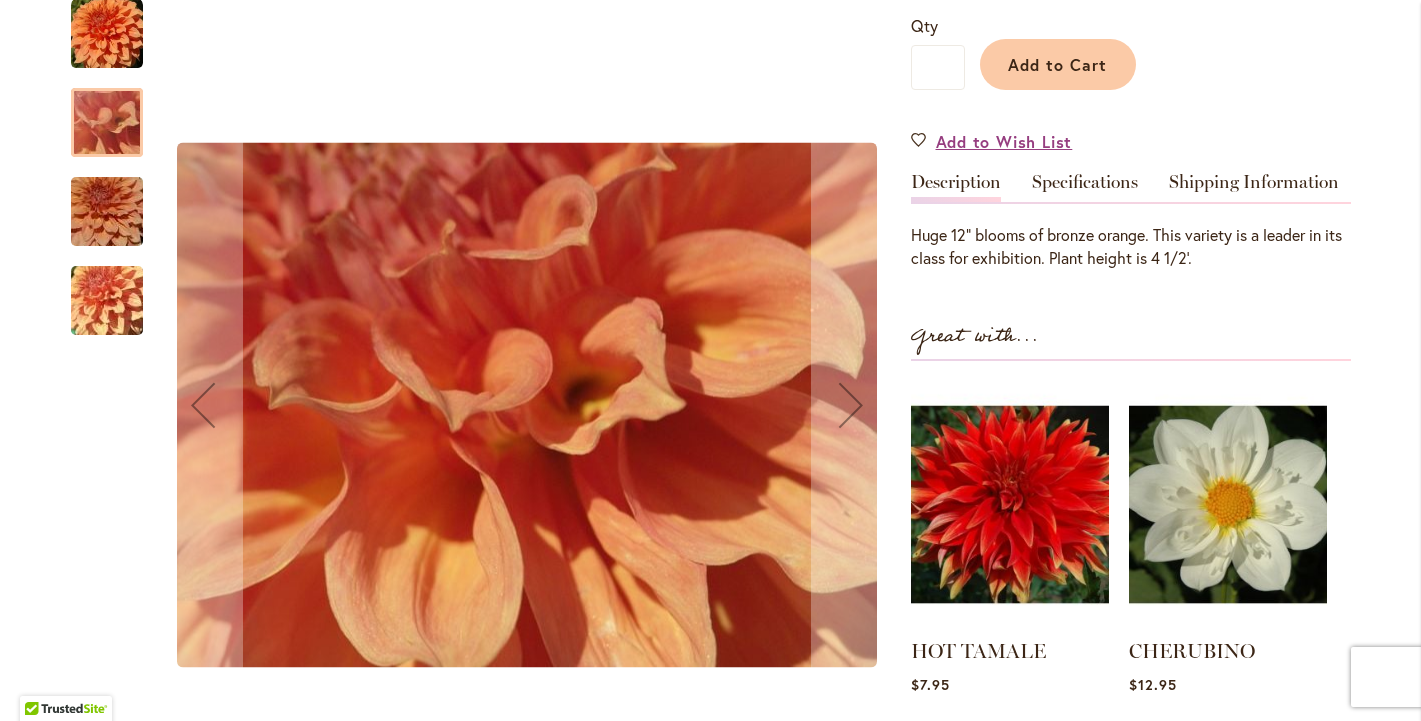 click at bounding box center [107, 34] 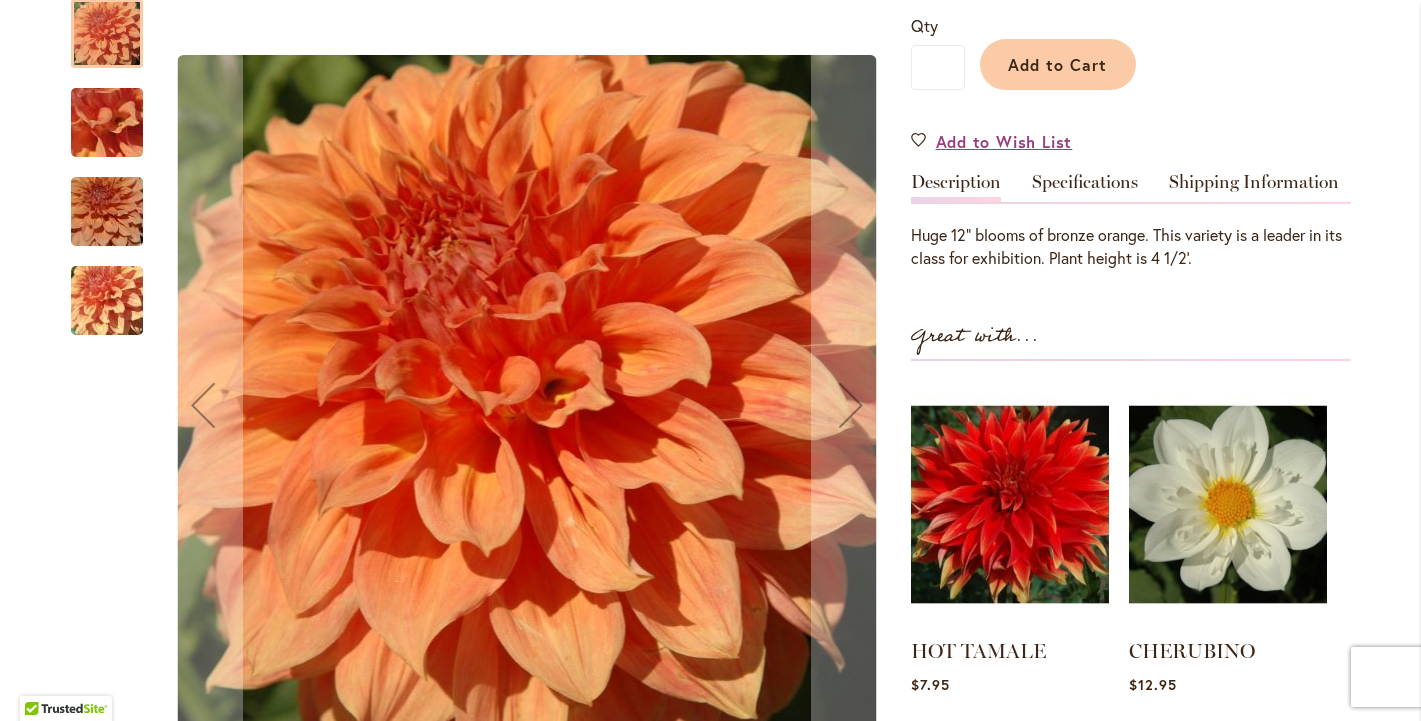click at bounding box center (107, 212) 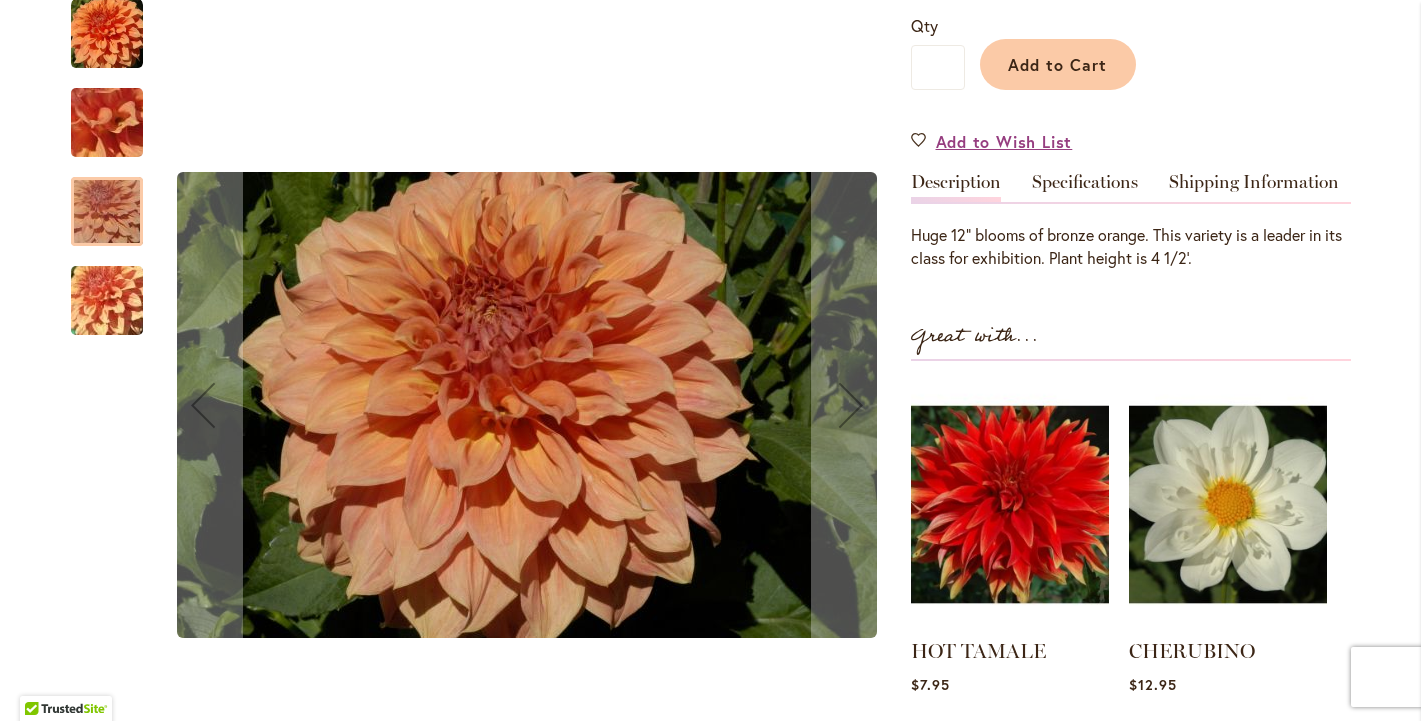 click at bounding box center [107, 123] 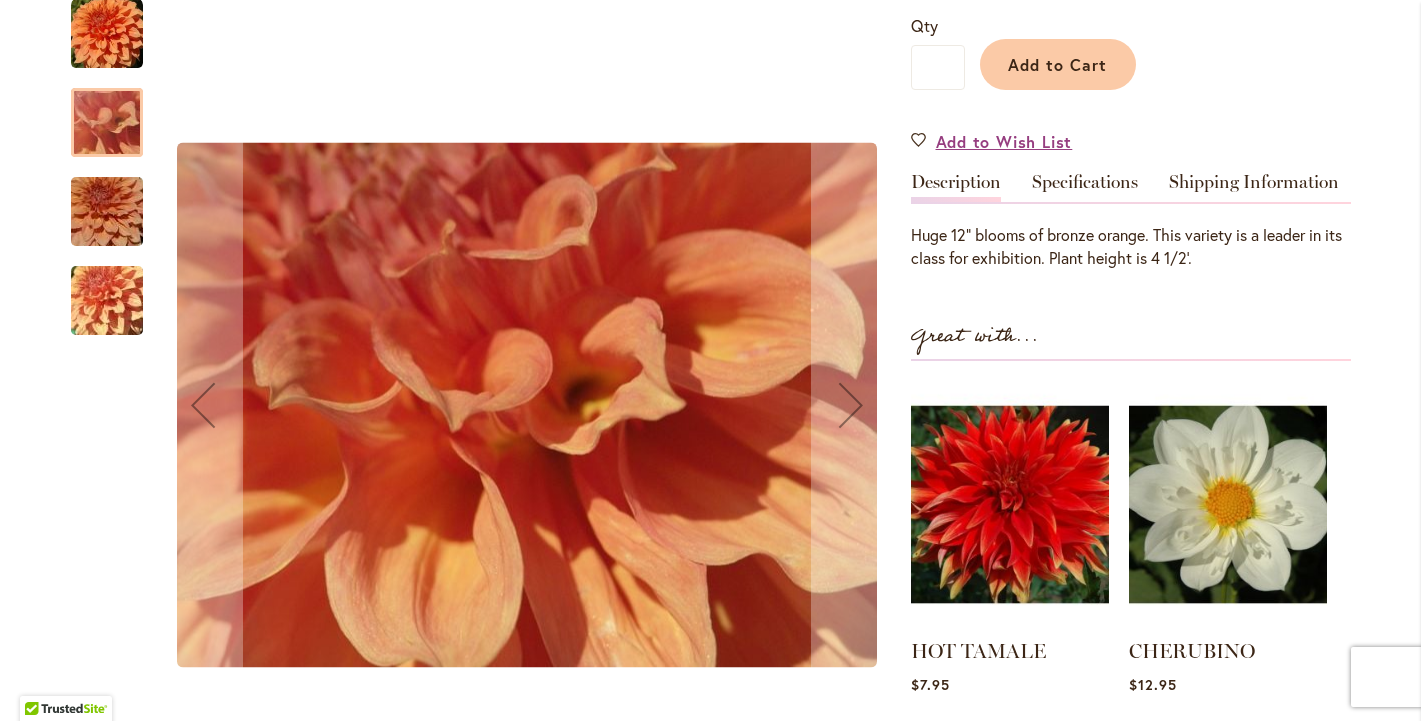 click at bounding box center (107, 34) 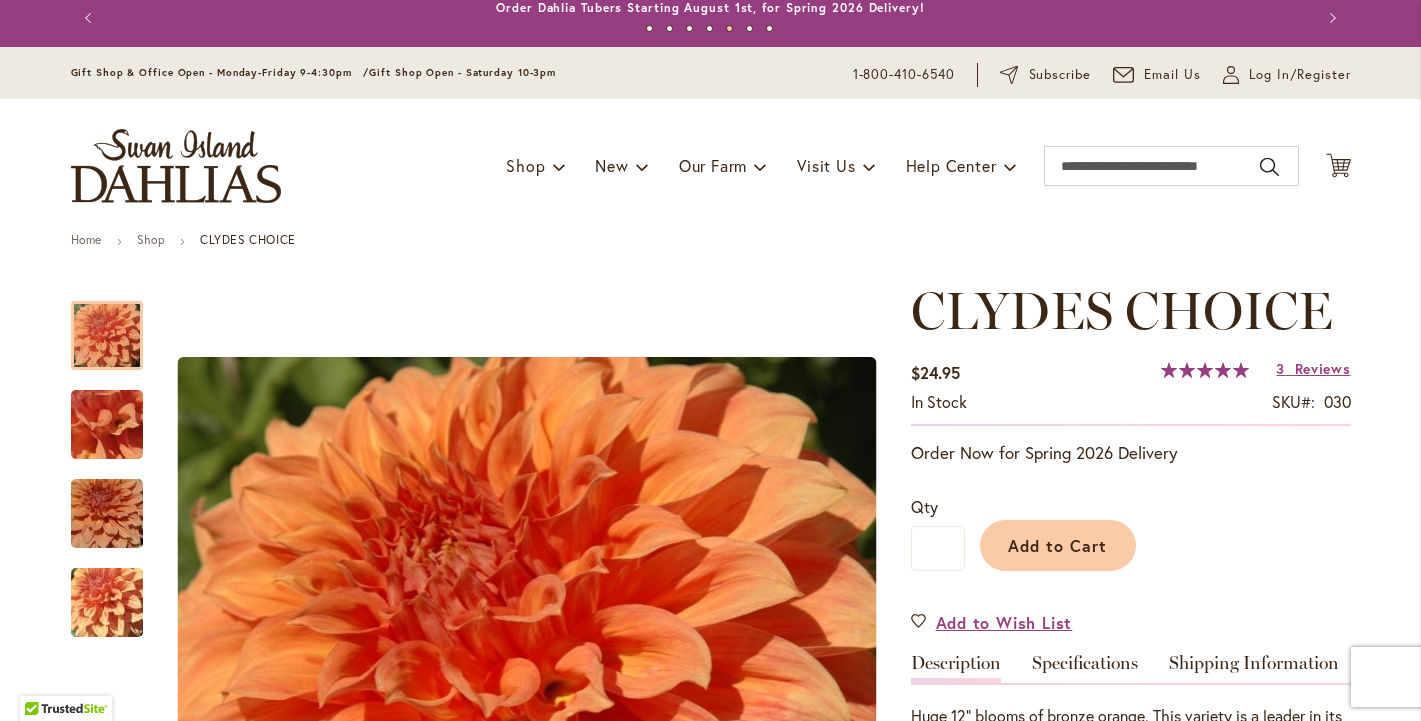 scroll, scrollTop: 0, scrollLeft: 0, axis: both 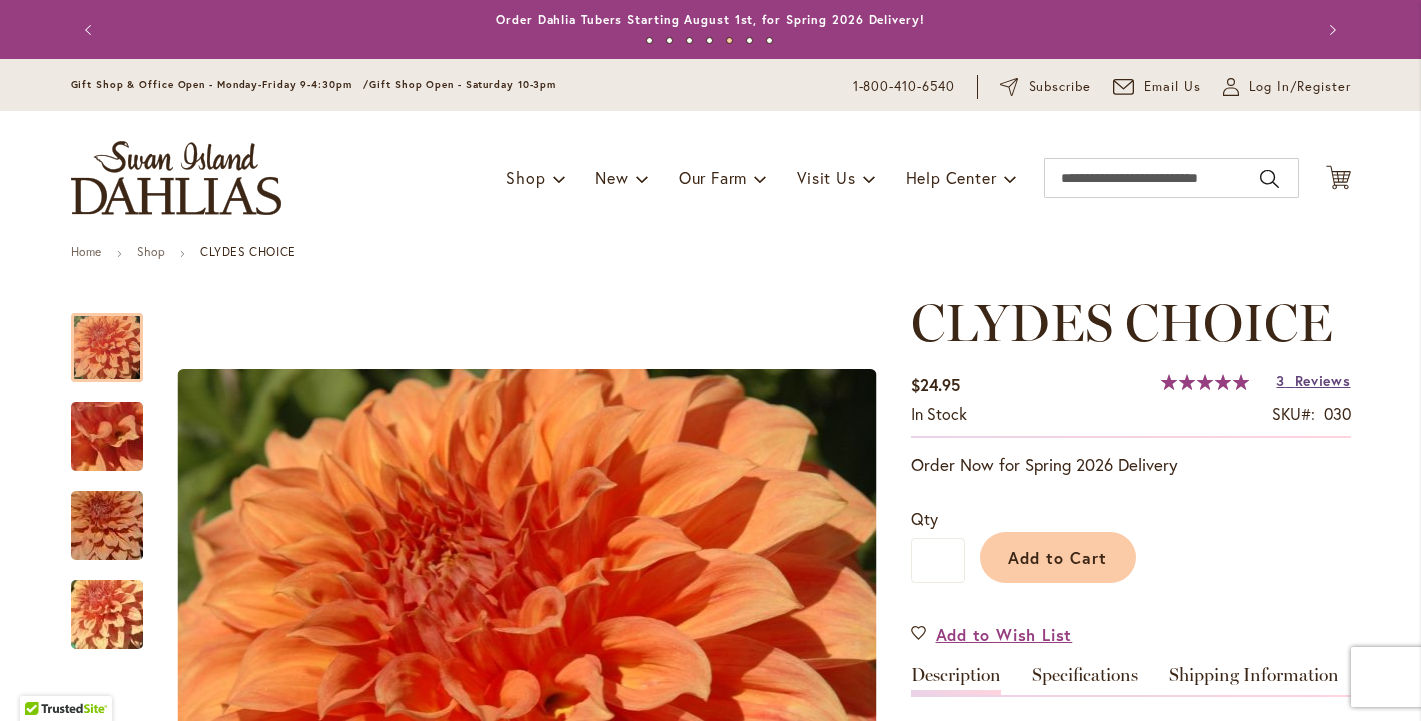 click on "3
Reviews" at bounding box center (1313, 380) 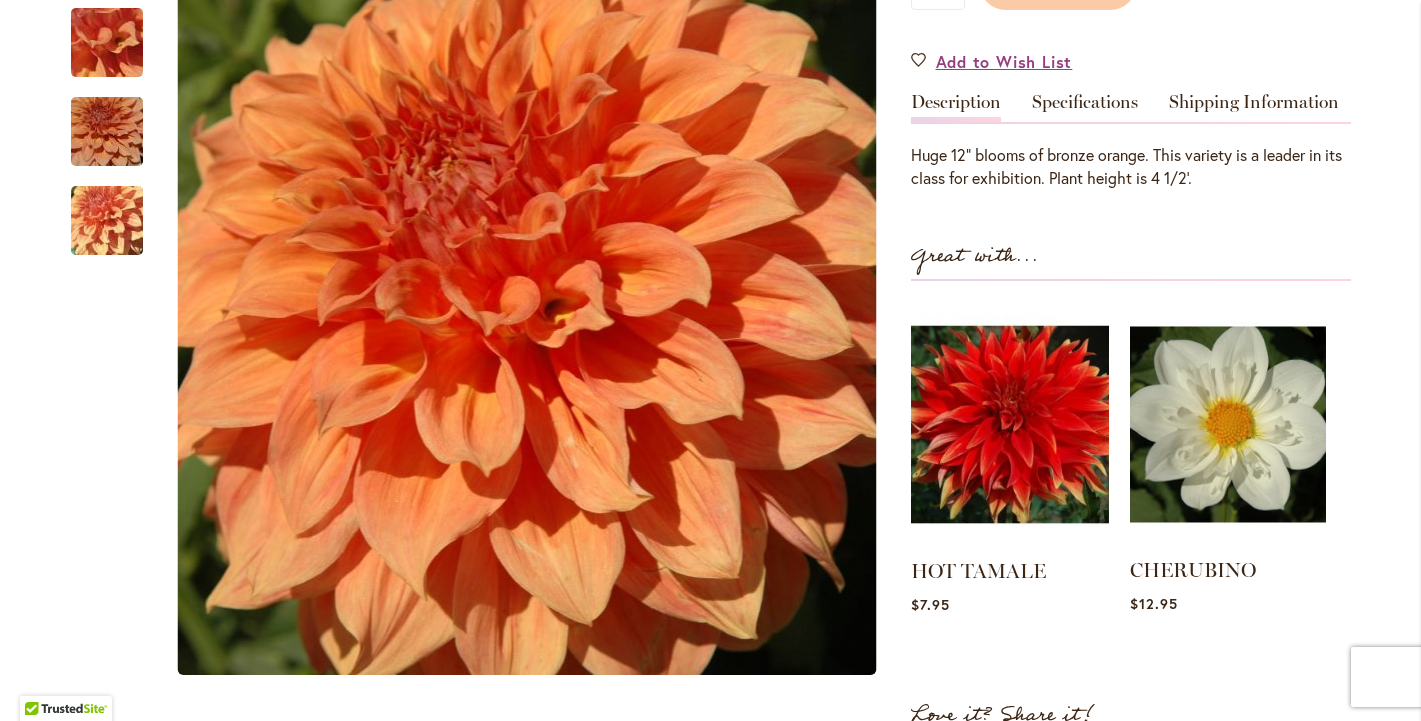 scroll, scrollTop: 574, scrollLeft: 0, axis: vertical 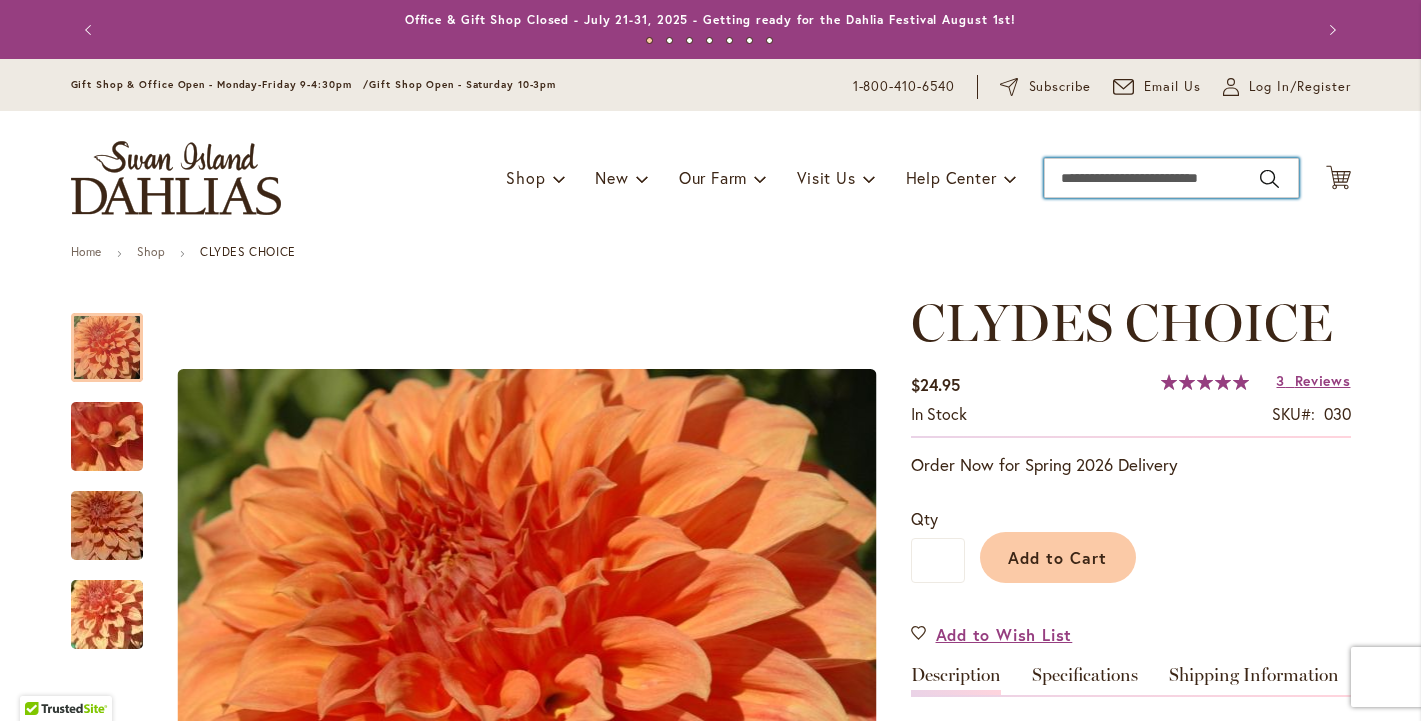 click on "Search" at bounding box center (1171, 178) 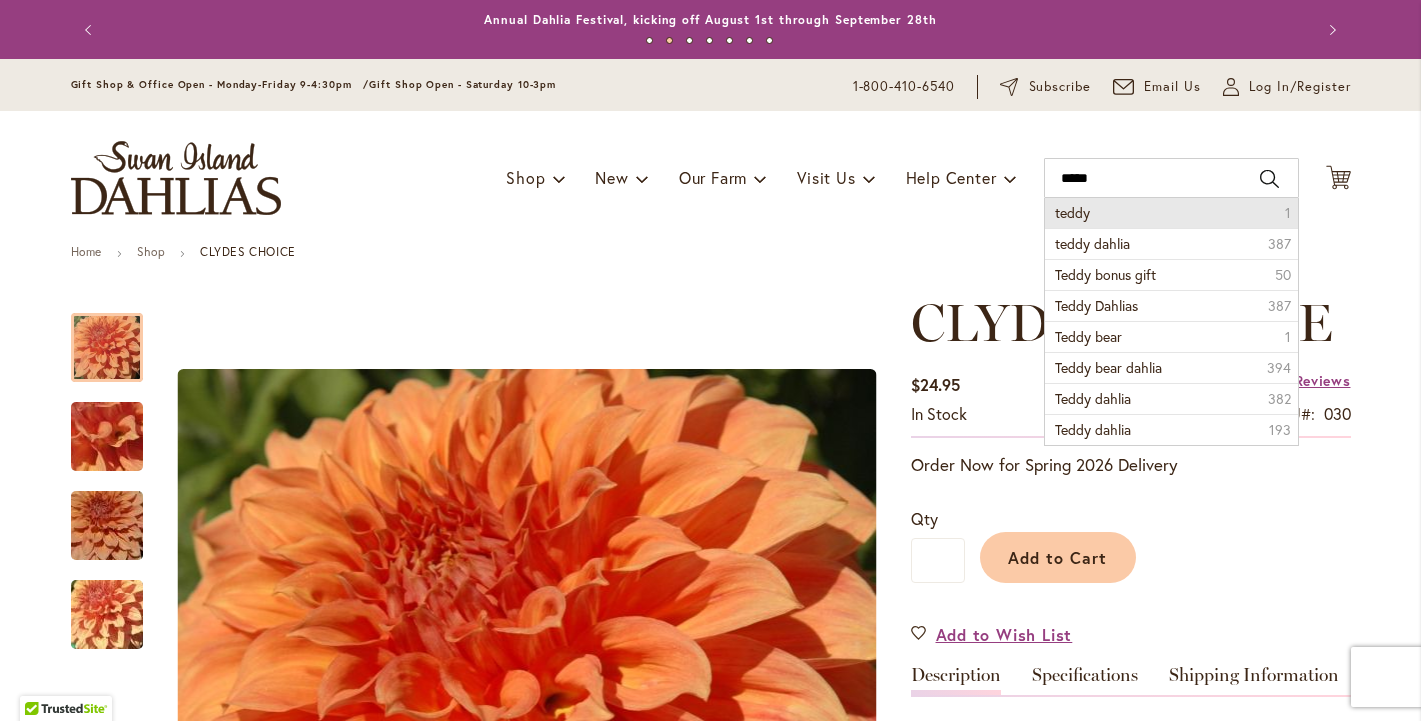 click on "teddy 1" at bounding box center [1171, 213] 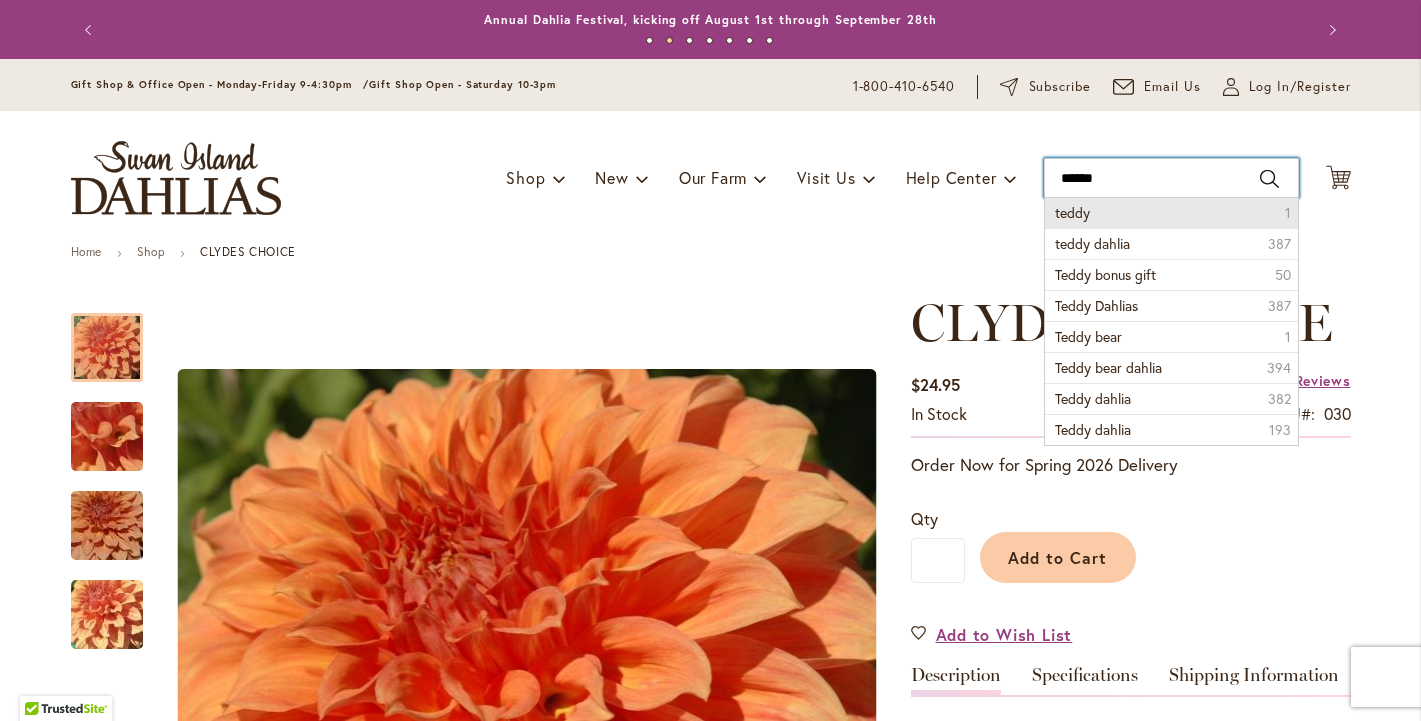 type on "*****" 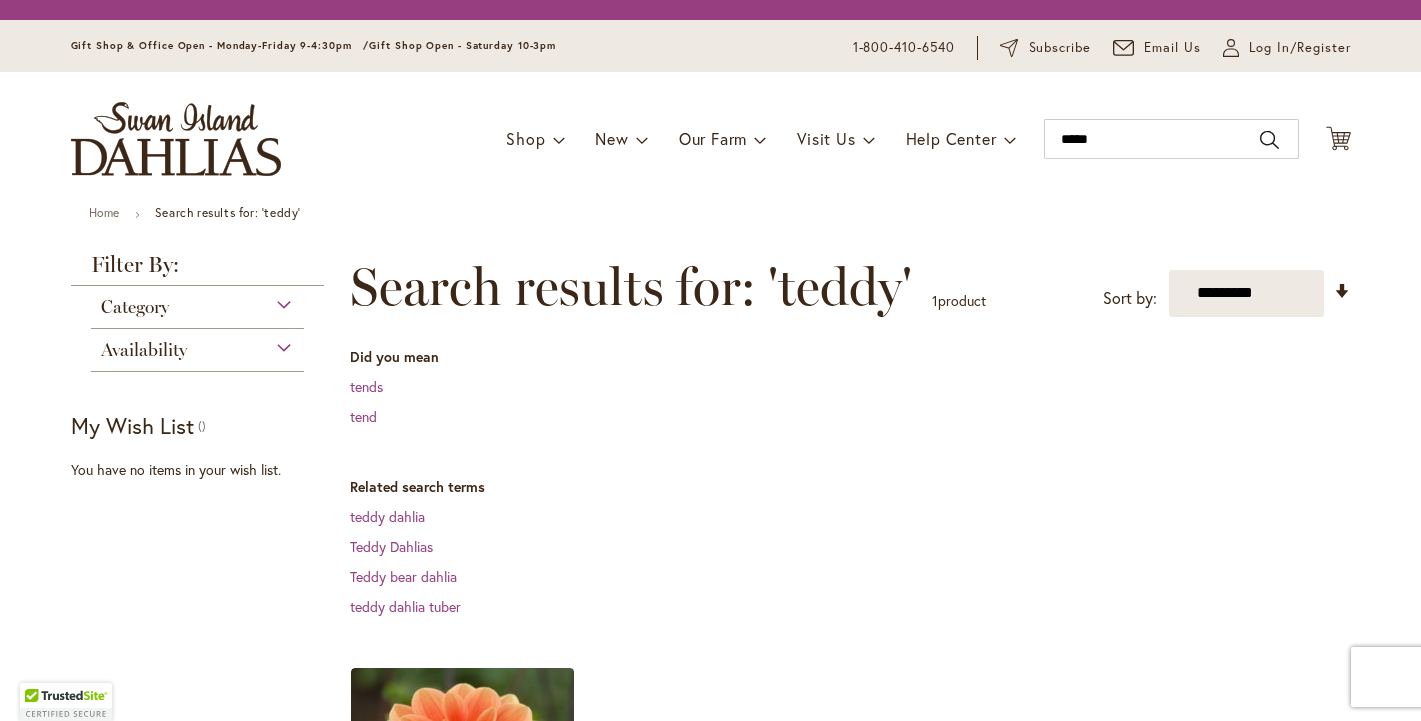 scroll, scrollTop: 0, scrollLeft: 0, axis: both 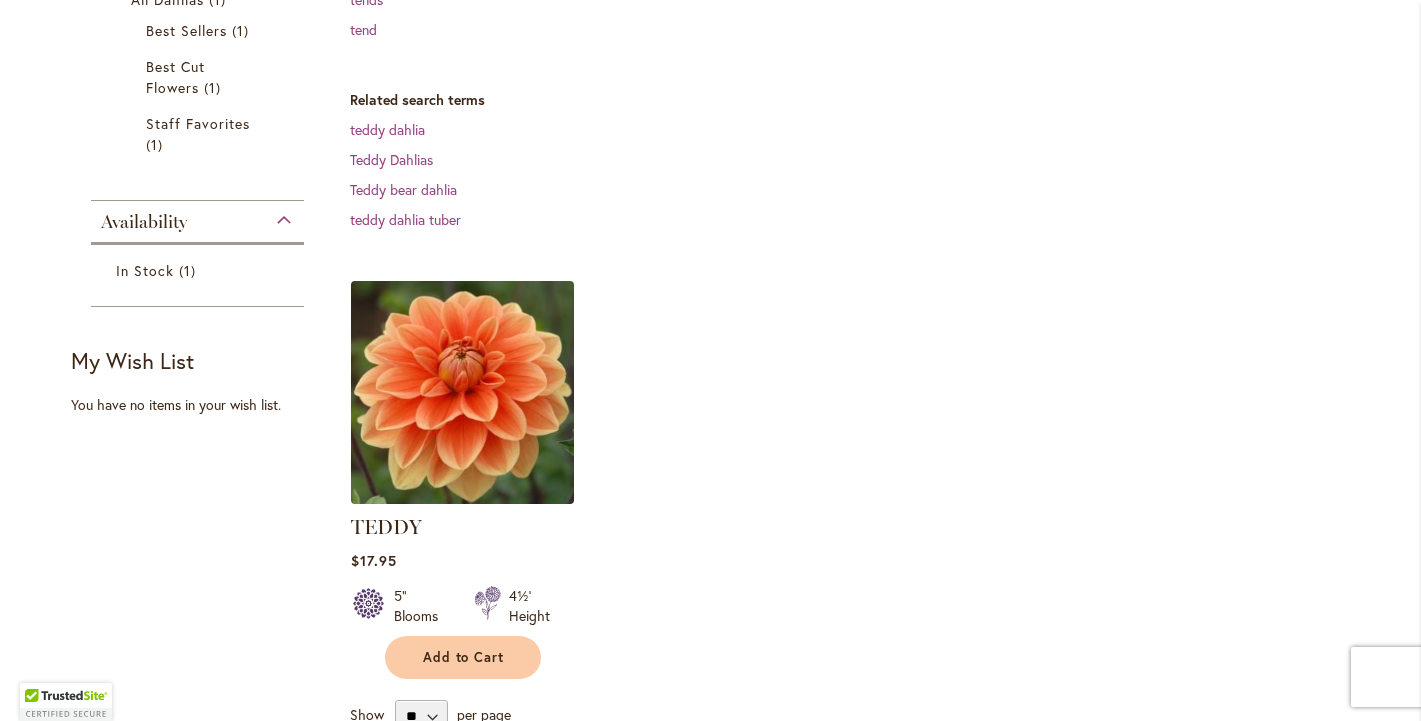 click at bounding box center (462, 392) 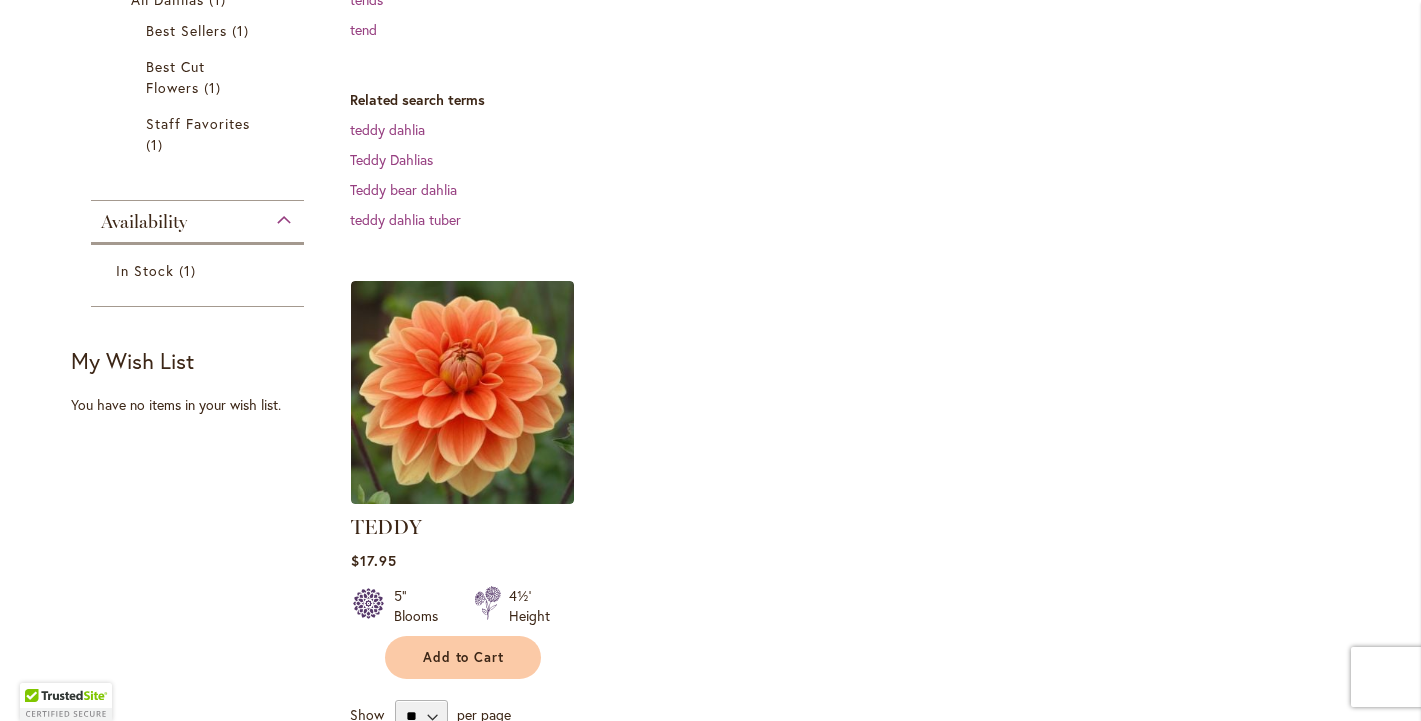 drag, startPoint x: 487, startPoint y: 393, endPoint x: 583, endPoint y: 412, distance: 97.862144 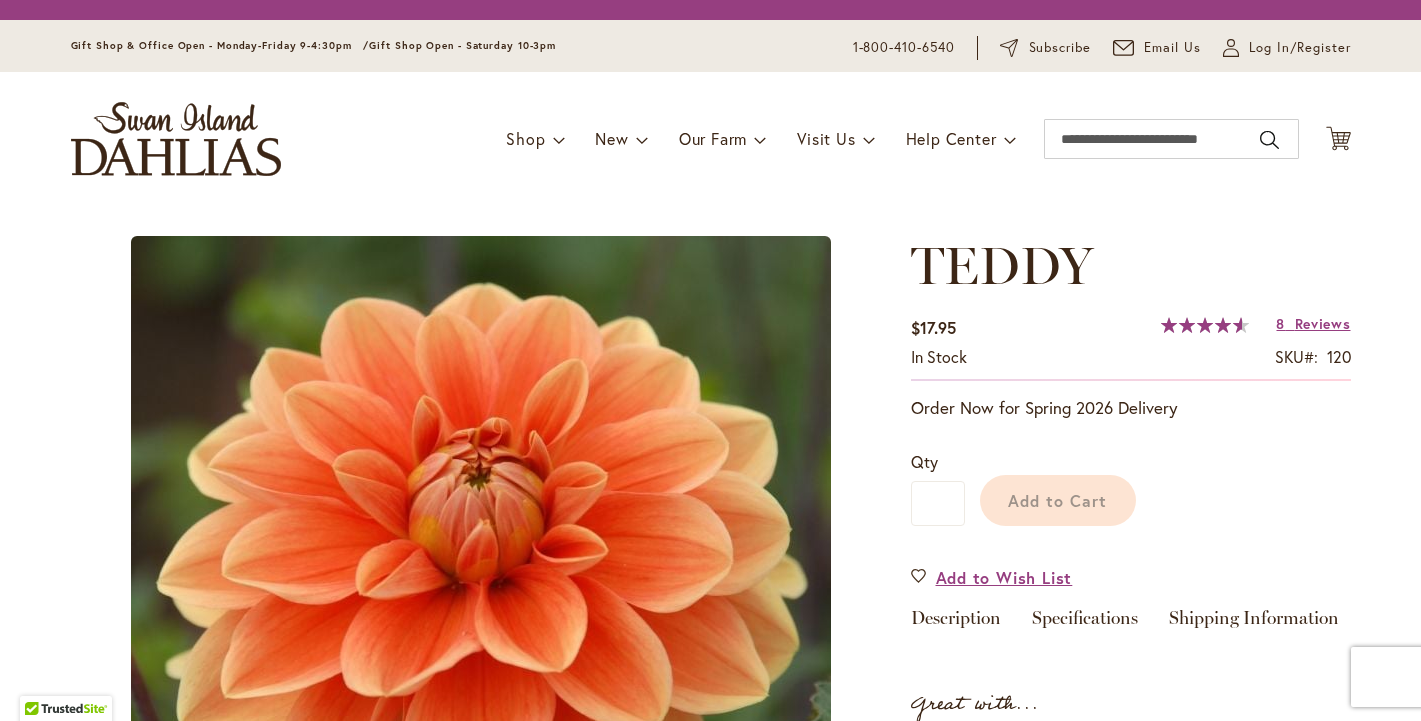 scroll, scrollTop: 0, scrollLeft: 0, axis: both 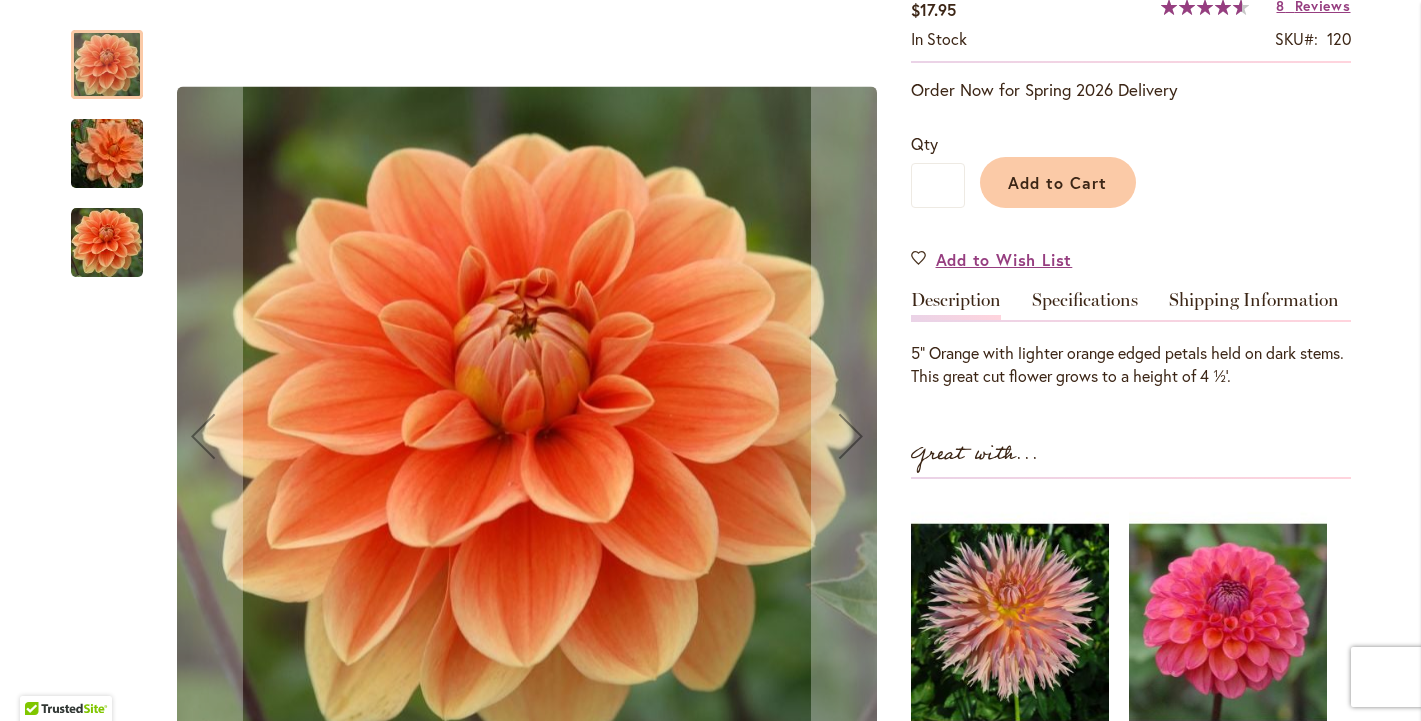 click on "92                          % of  100" at bounding box center (1201, 7) 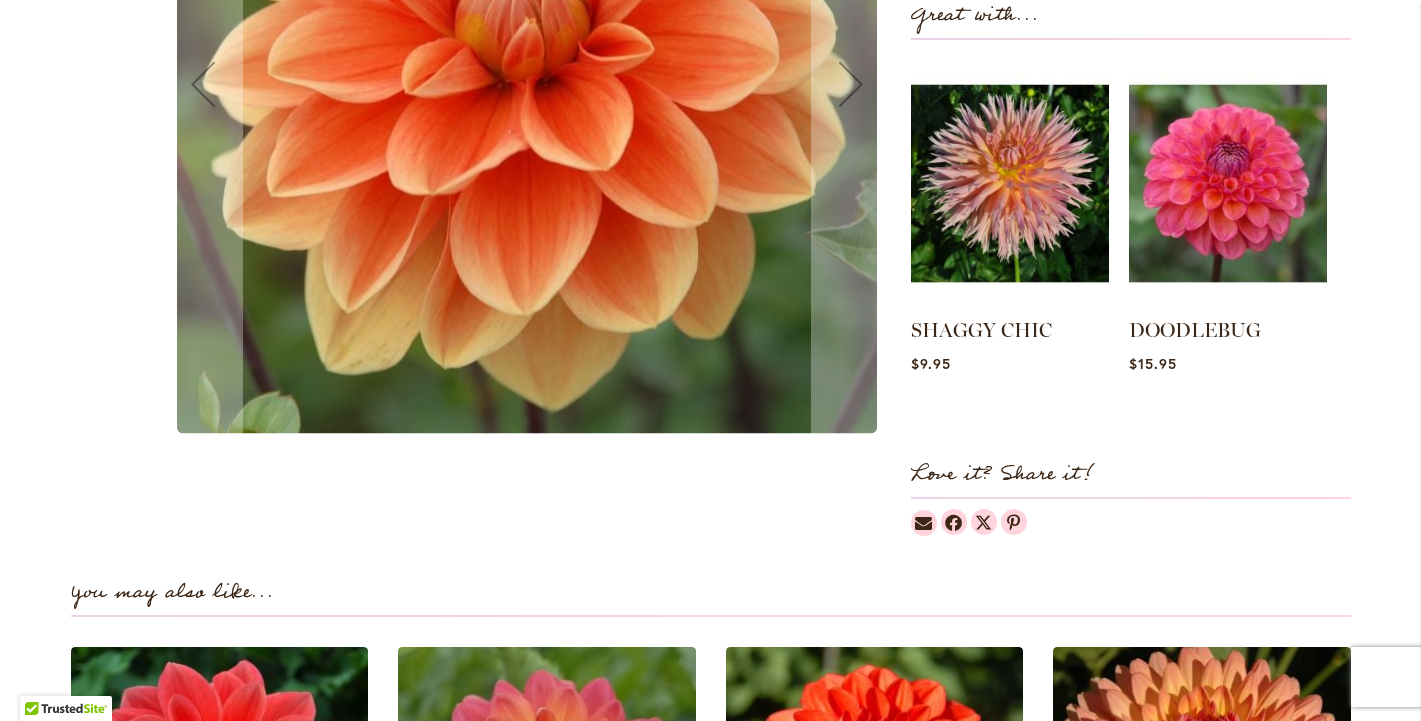scroll, scrollTop: 543, scrollLeft: 0, axis: vertical 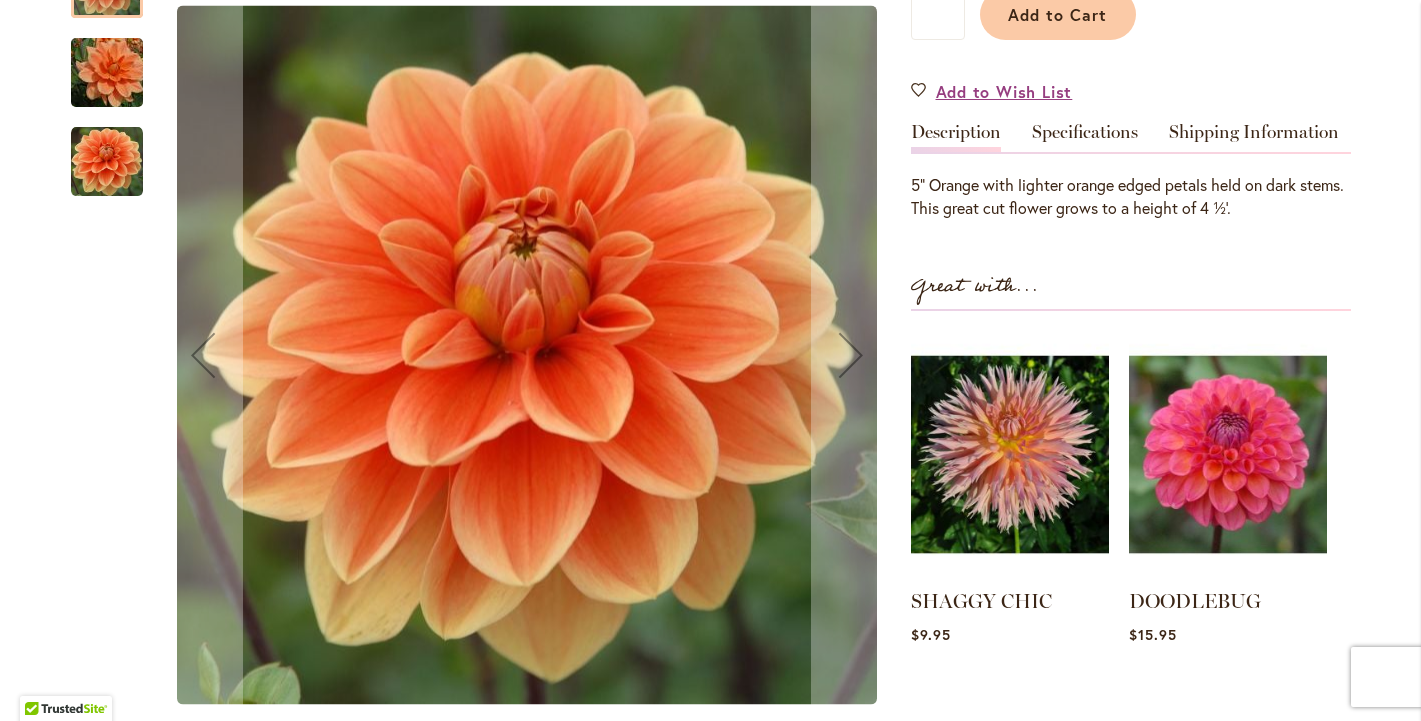 click at bounding box center [107, 73] 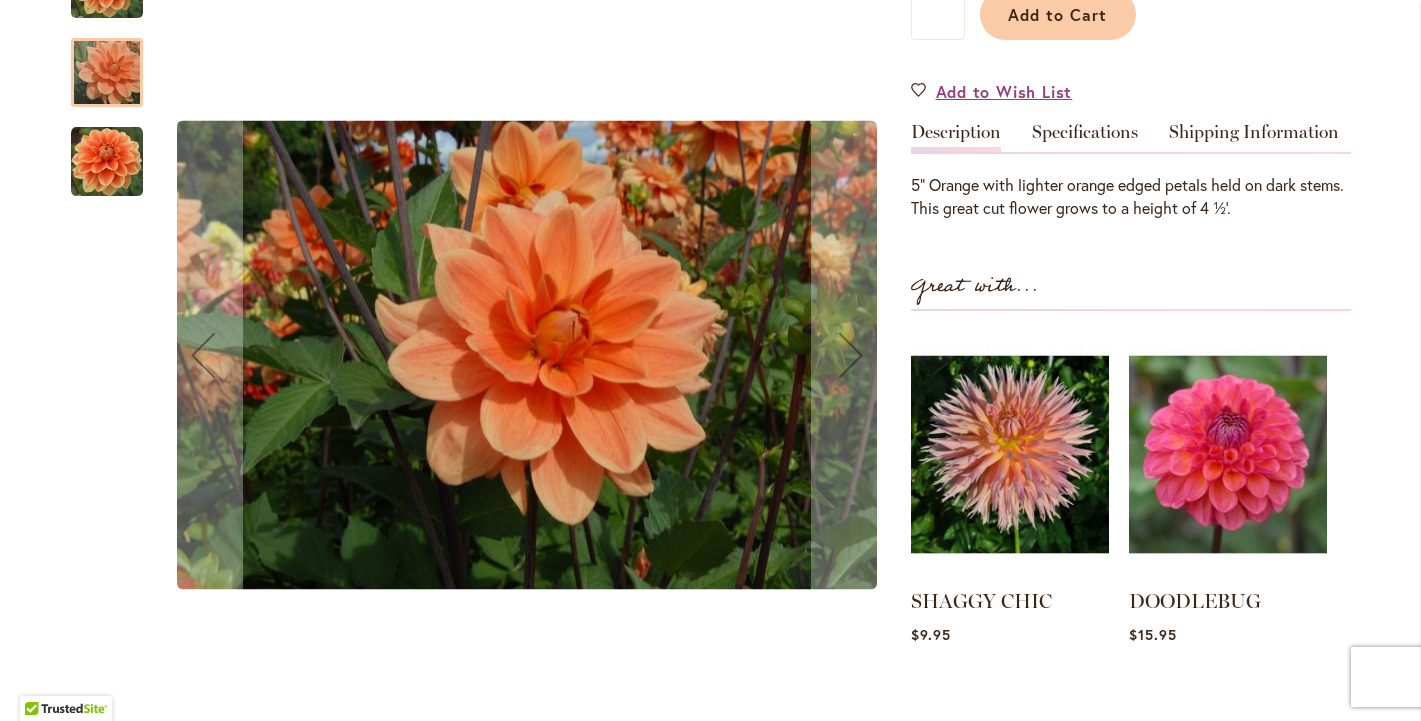 click at bounding box center (107, 162) 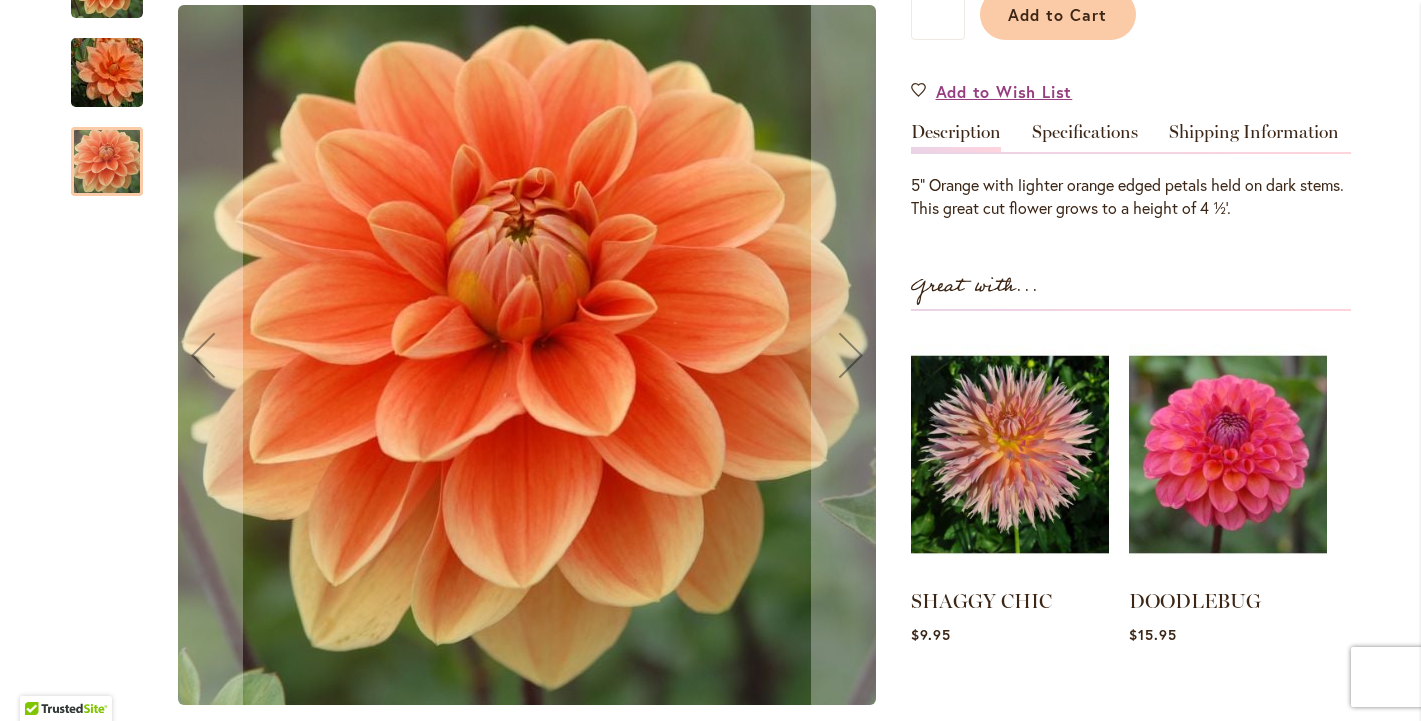 click at bounding box center [107, 73] 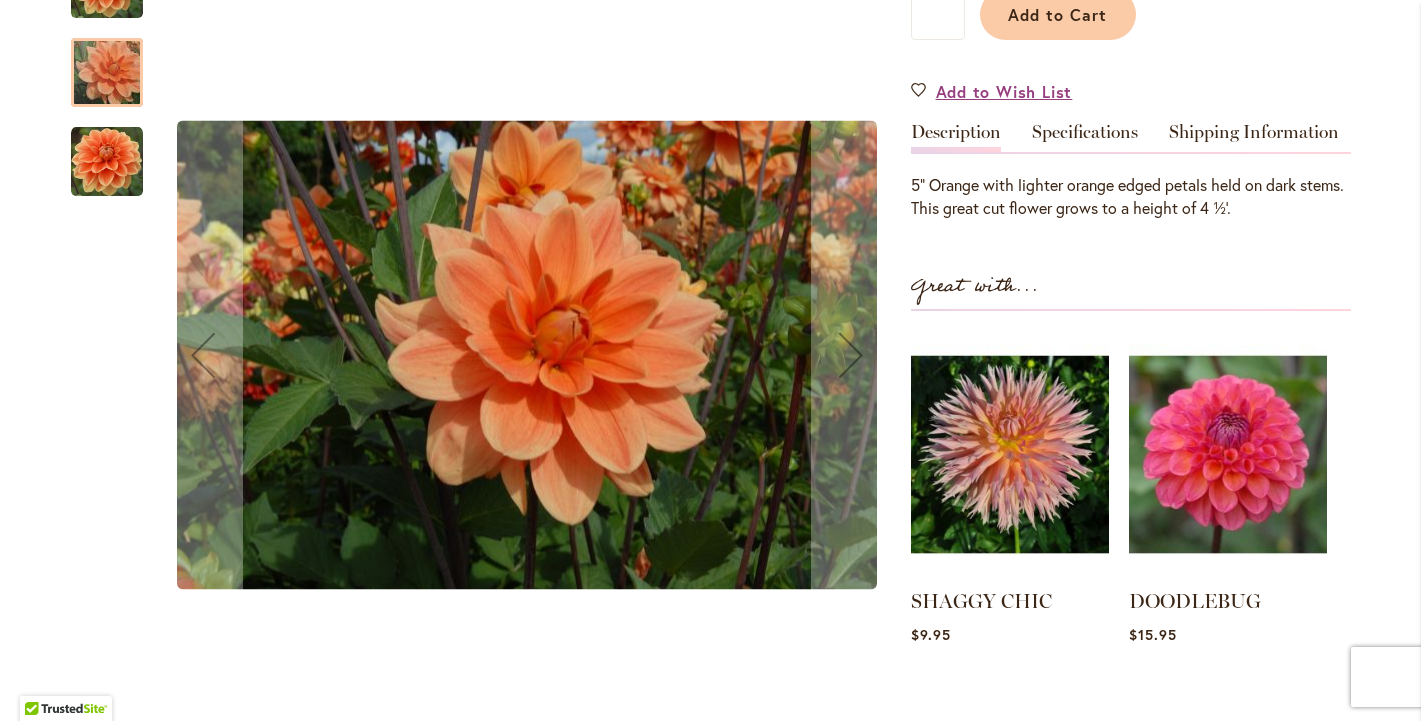 click at bounding box center (107, 62) 